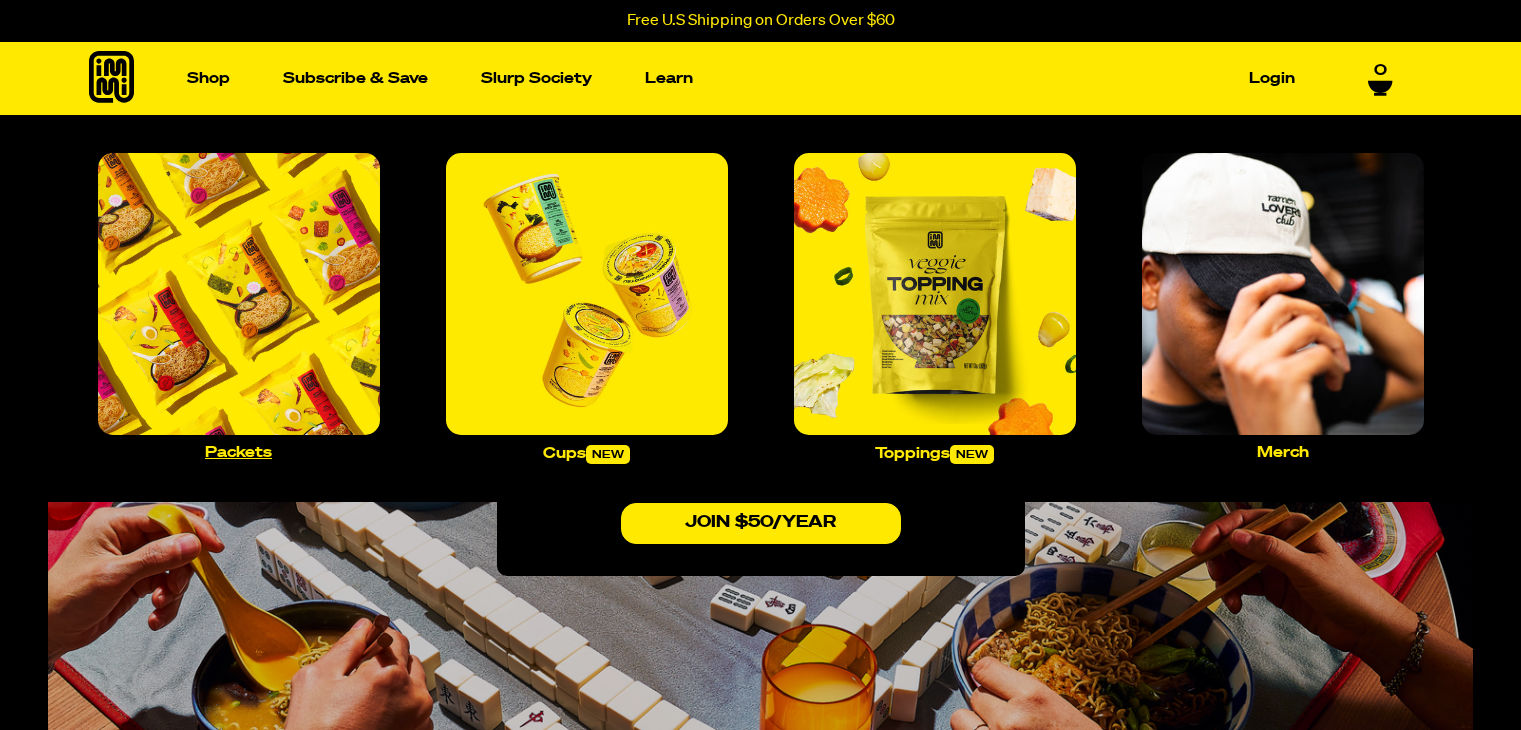 scroll, scrollTop: 0, scrollLeft: 0, axis: both 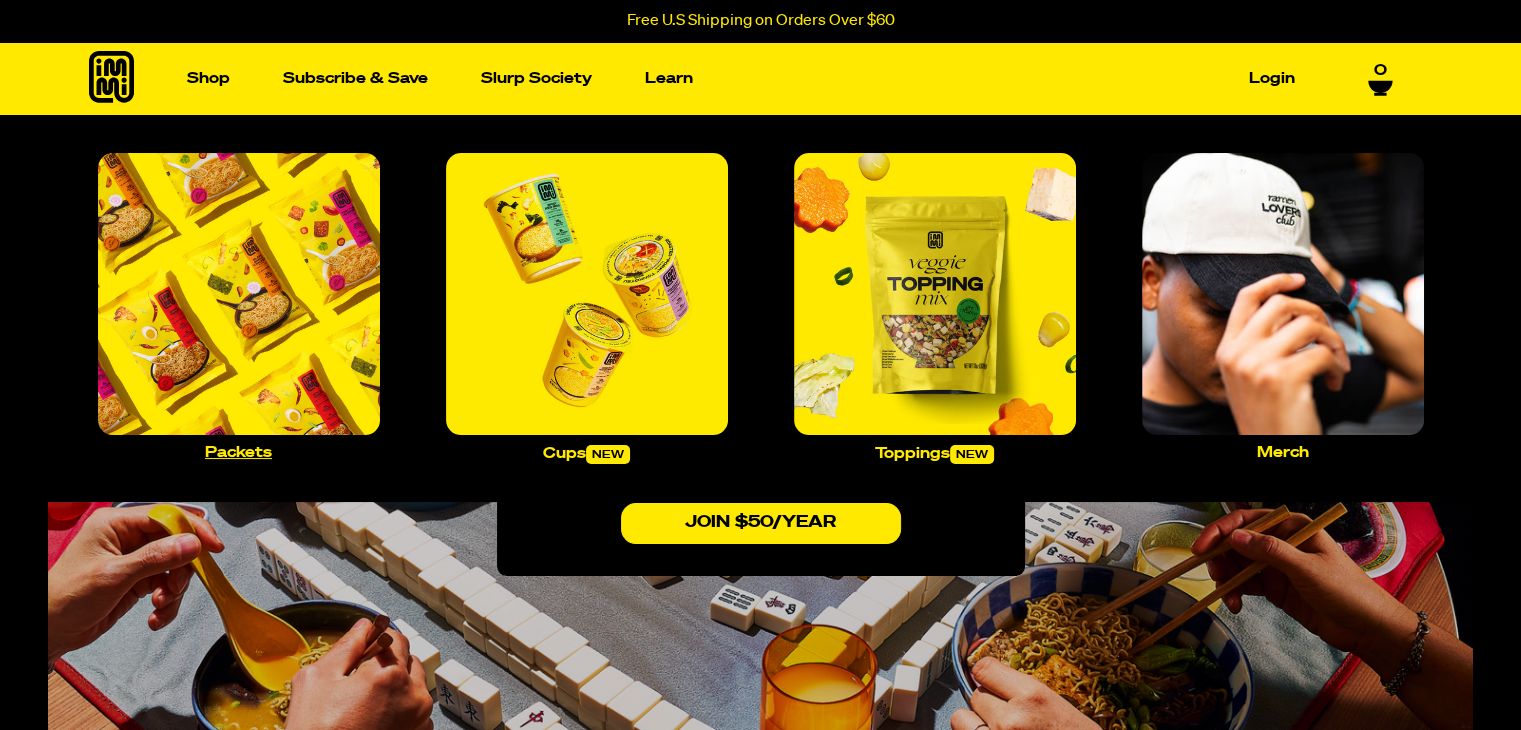 click on "Packets" at bounding box center [238, 452] 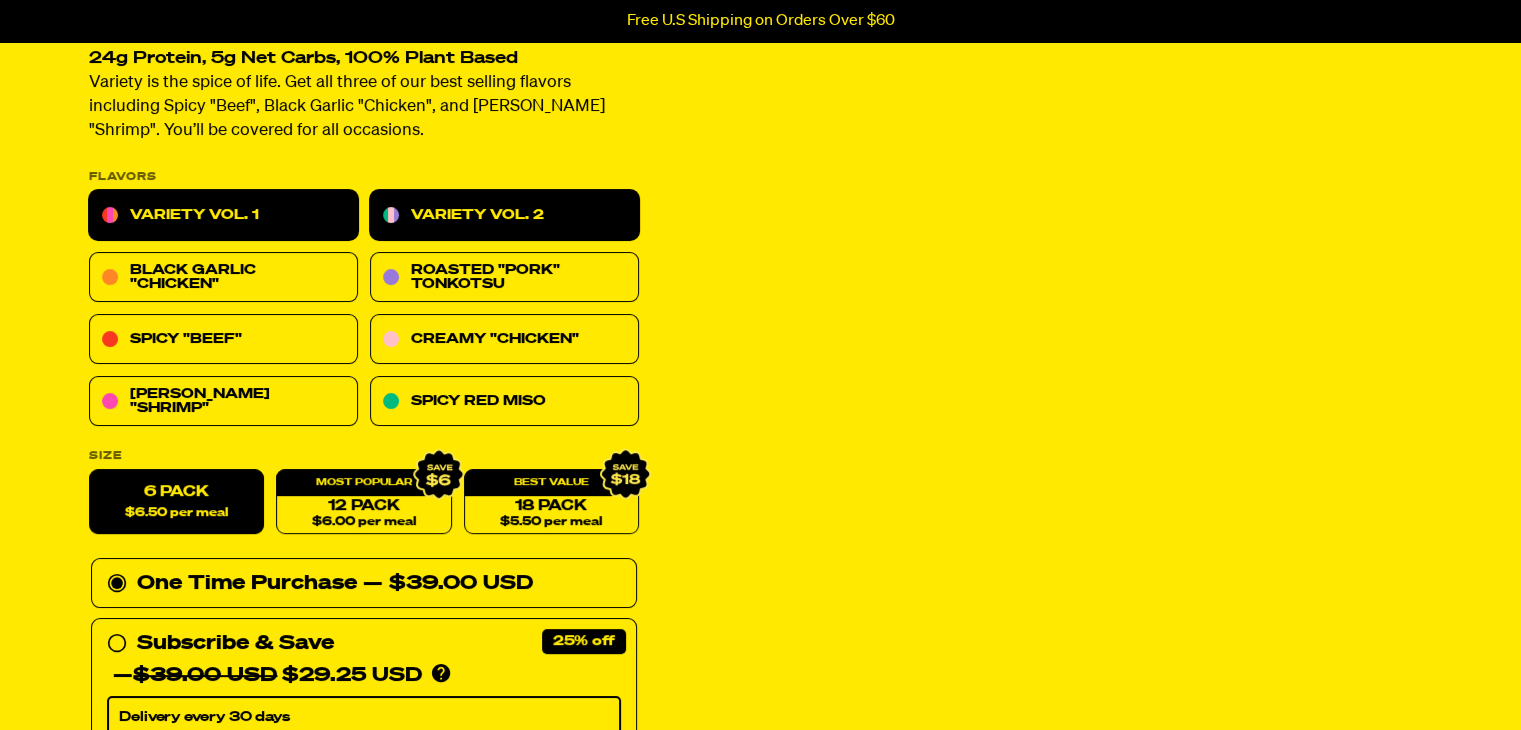 scroll, scrollTop: 200, scrollLeft: 0, axis: vertical 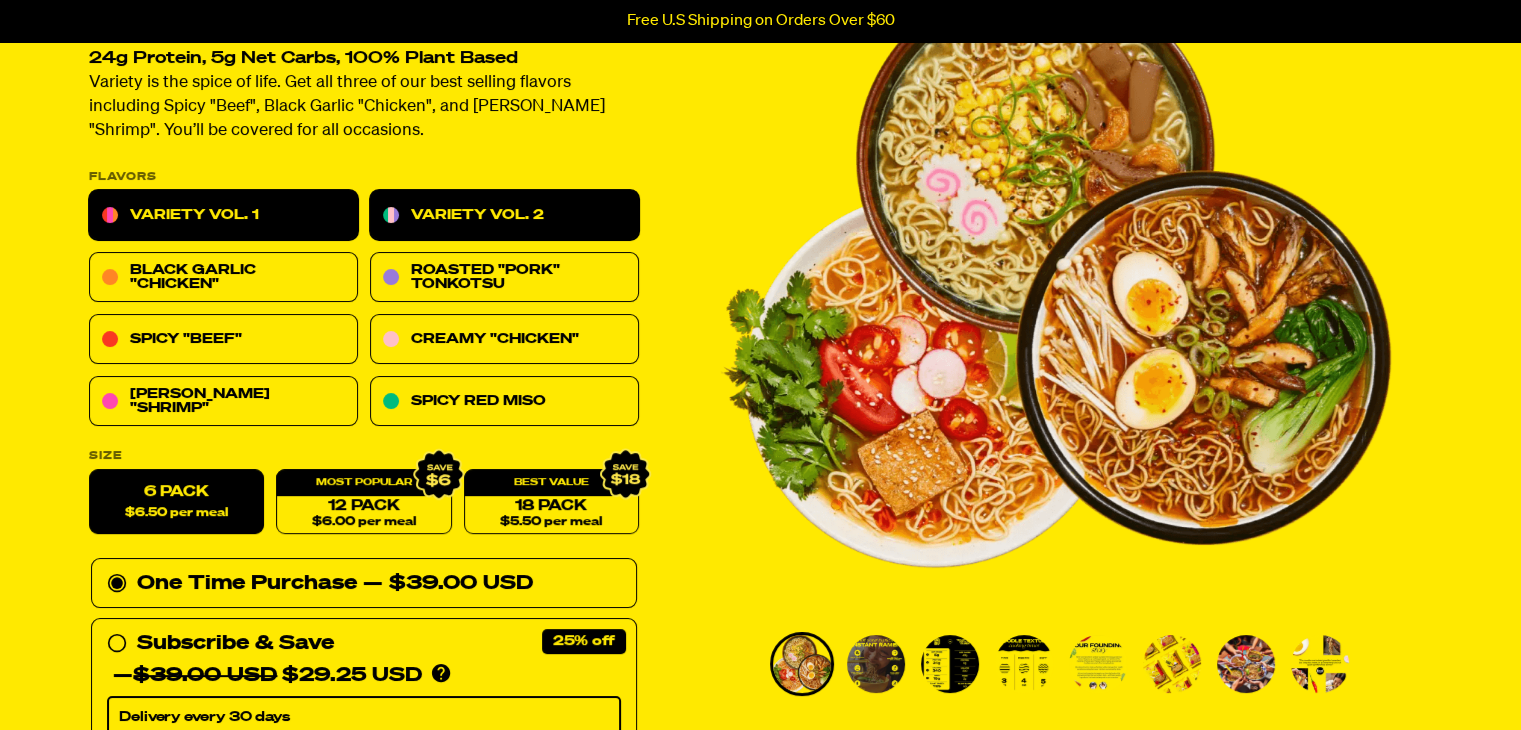 click on "Variety Vol. 2" at bounding box center (504, 216) 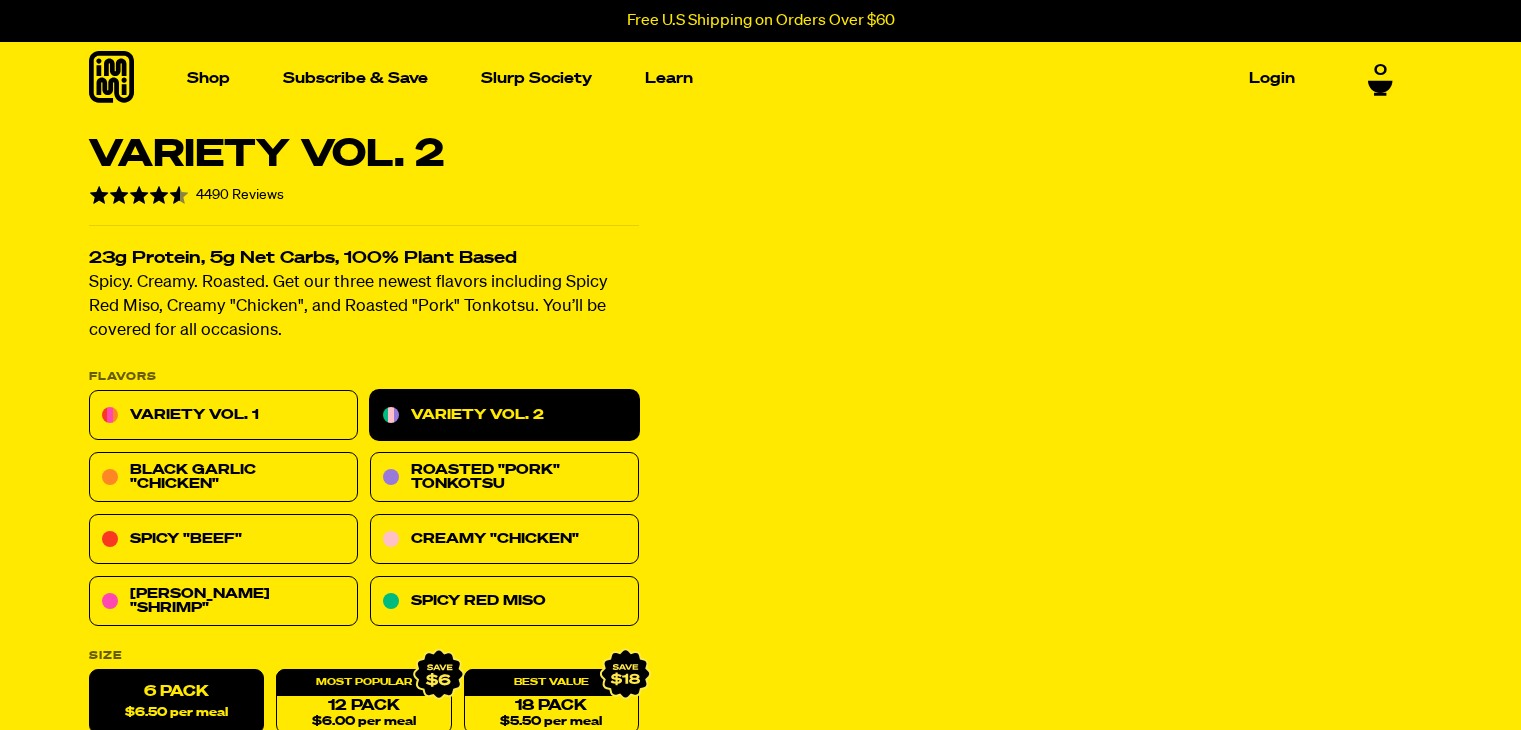 scroll, scrollTop: 0, scrollLeft: 0, axis: both 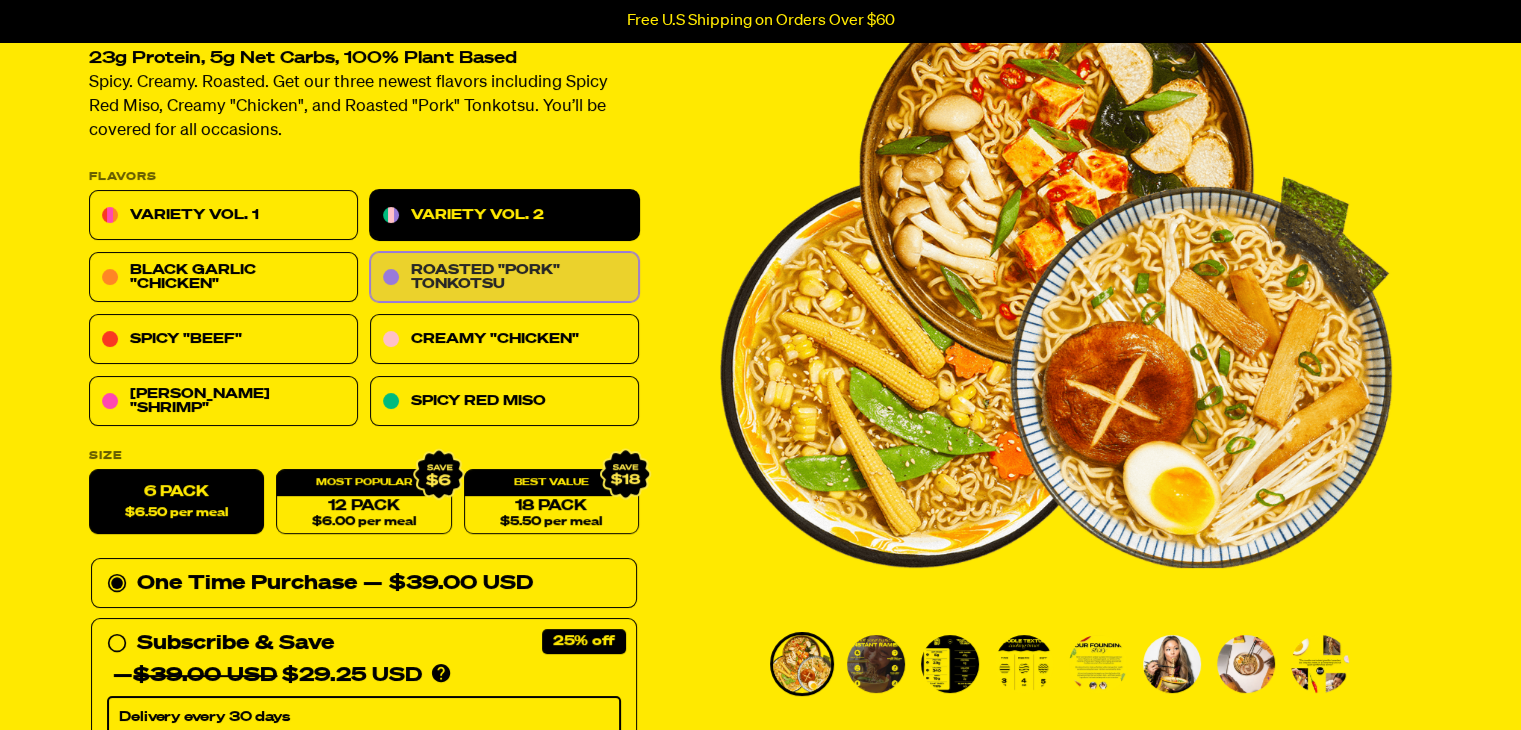 click on "Roasted "Pork" Tonkotsu" at bounding box center [504, 278] 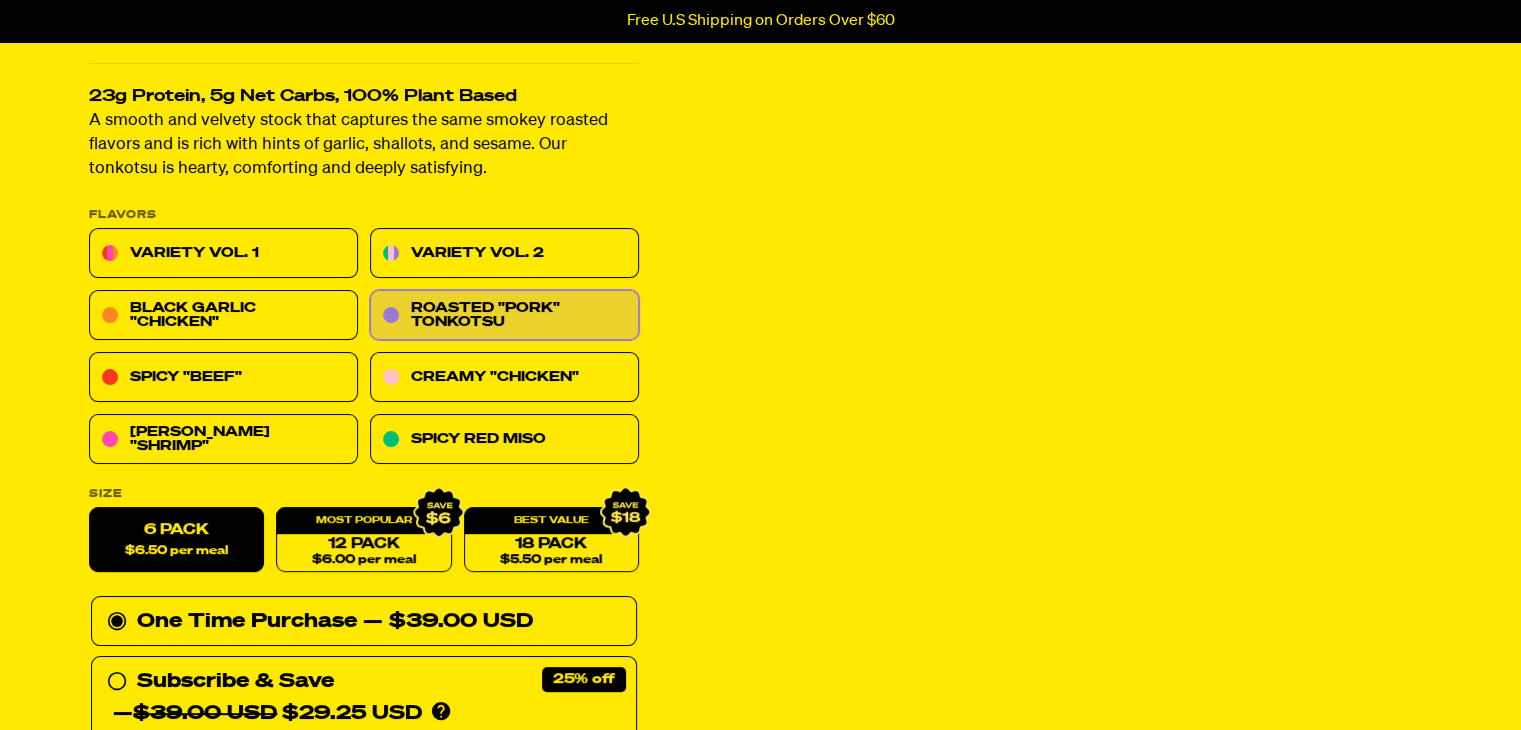scroll, scrollTop: 200, scrollLeft: 0, axis: vertical 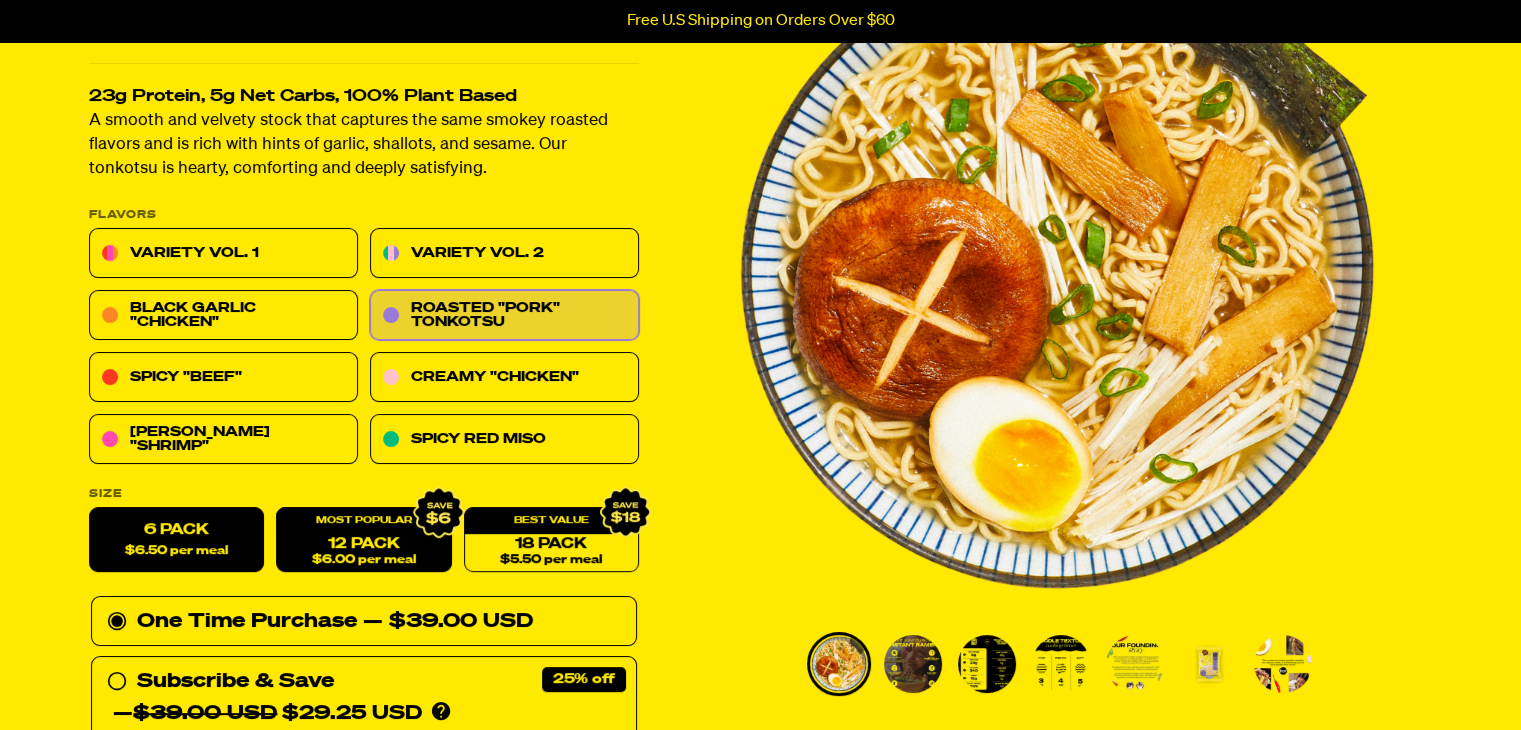 click on "12 Pack
$6.00 per meal" at bounding box center (363, 540) 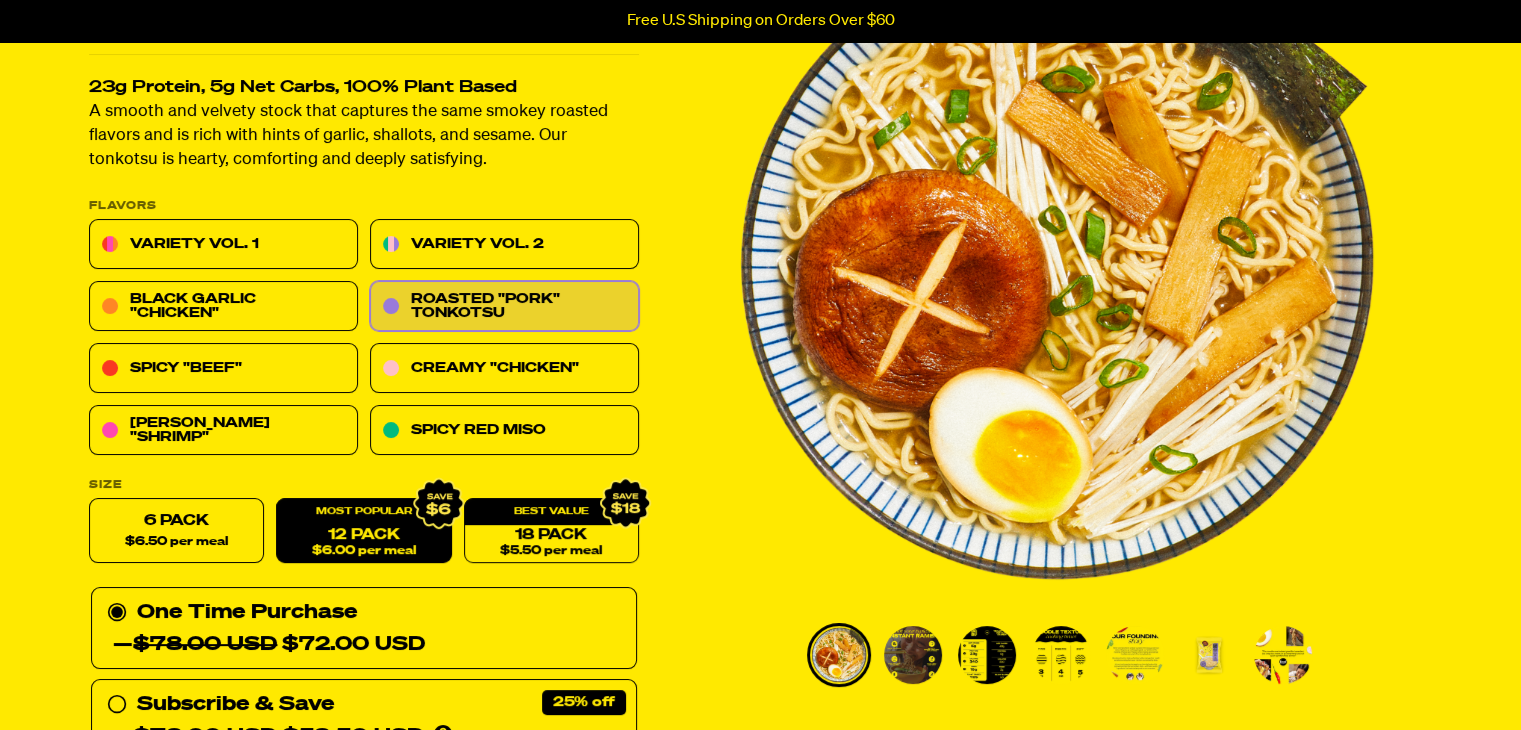 scroll, scrollTop: 200, scrollLeft: 0, axis: vertical 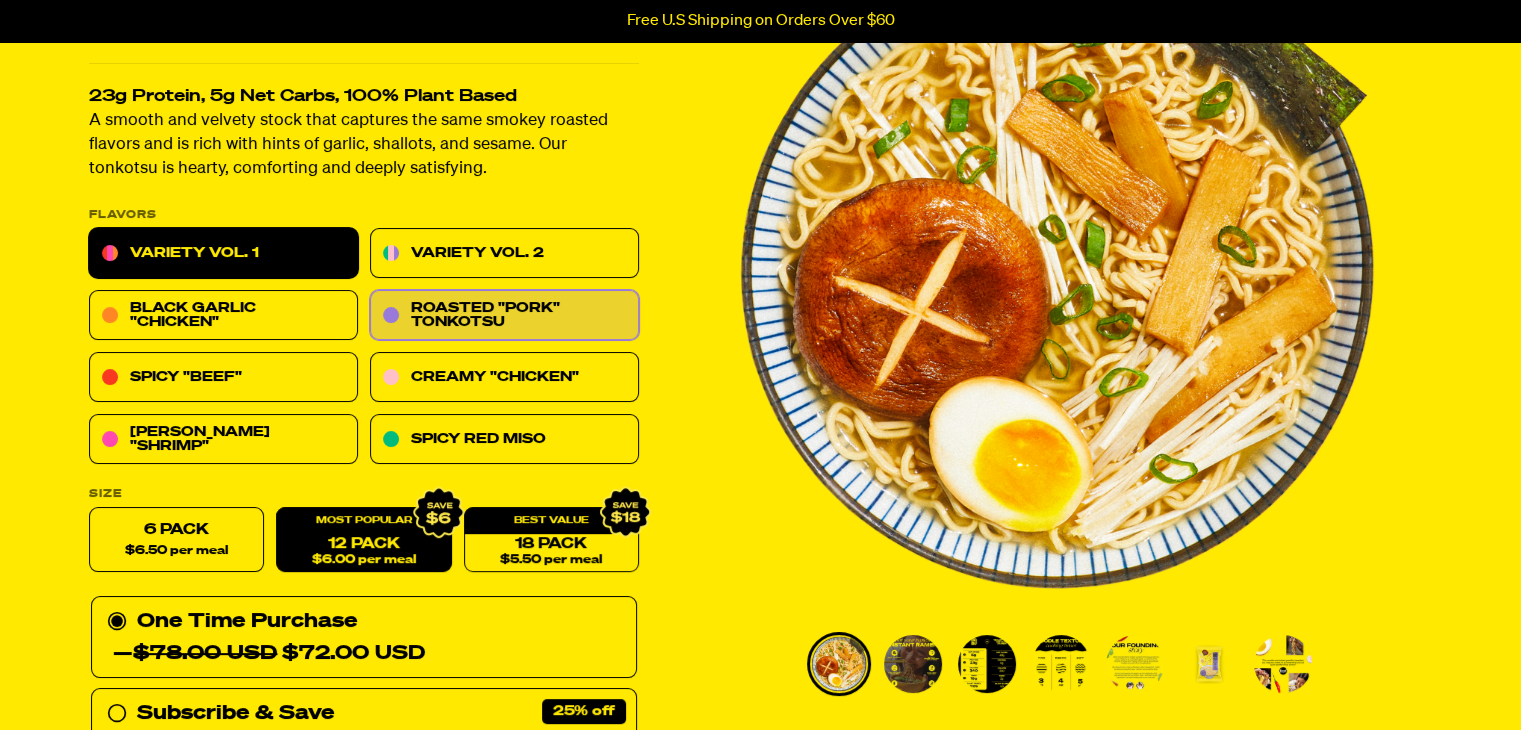 click on "Variety Vol. 1" at bounding box center [223, 254] 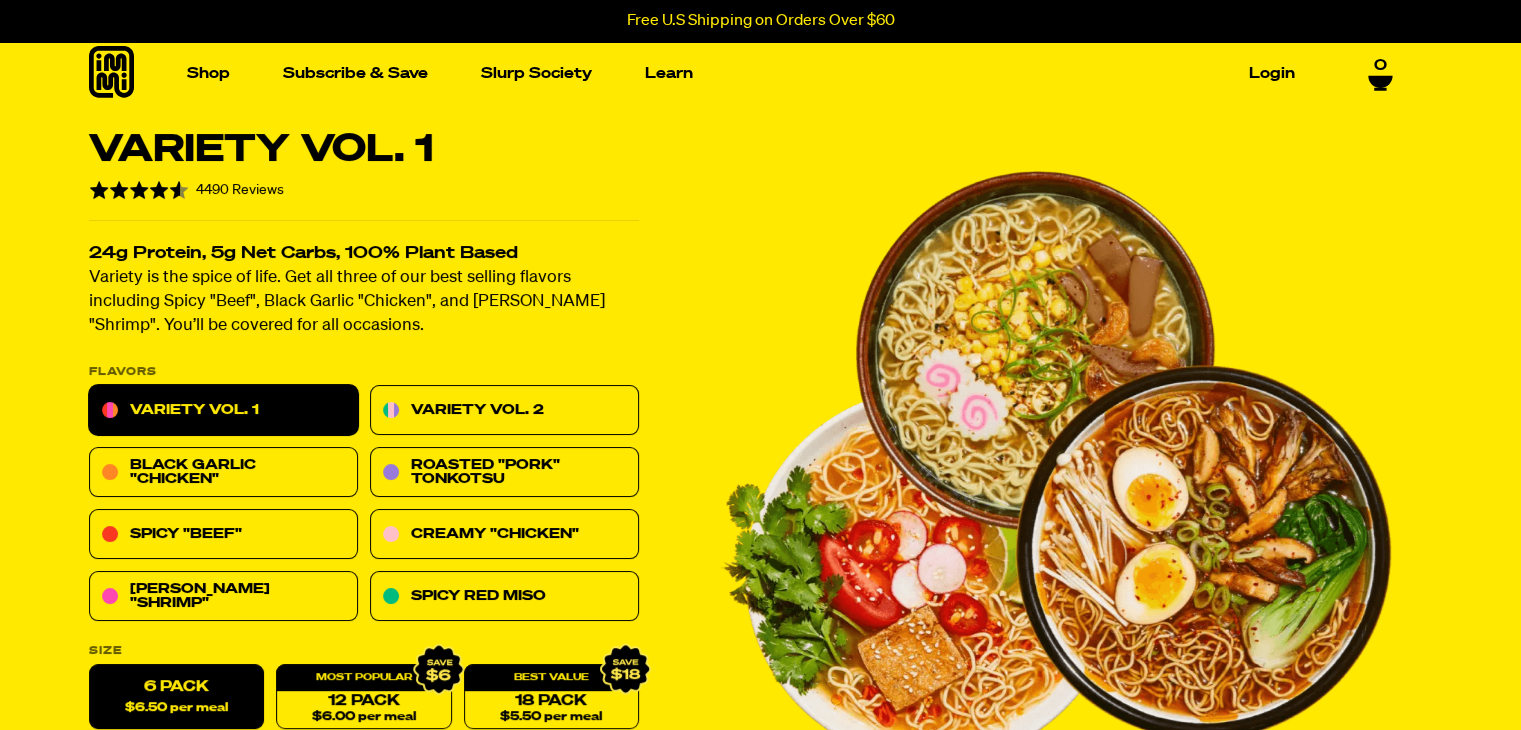 scroll, scrollTop: 0, scrollLeft: 0, axis: both 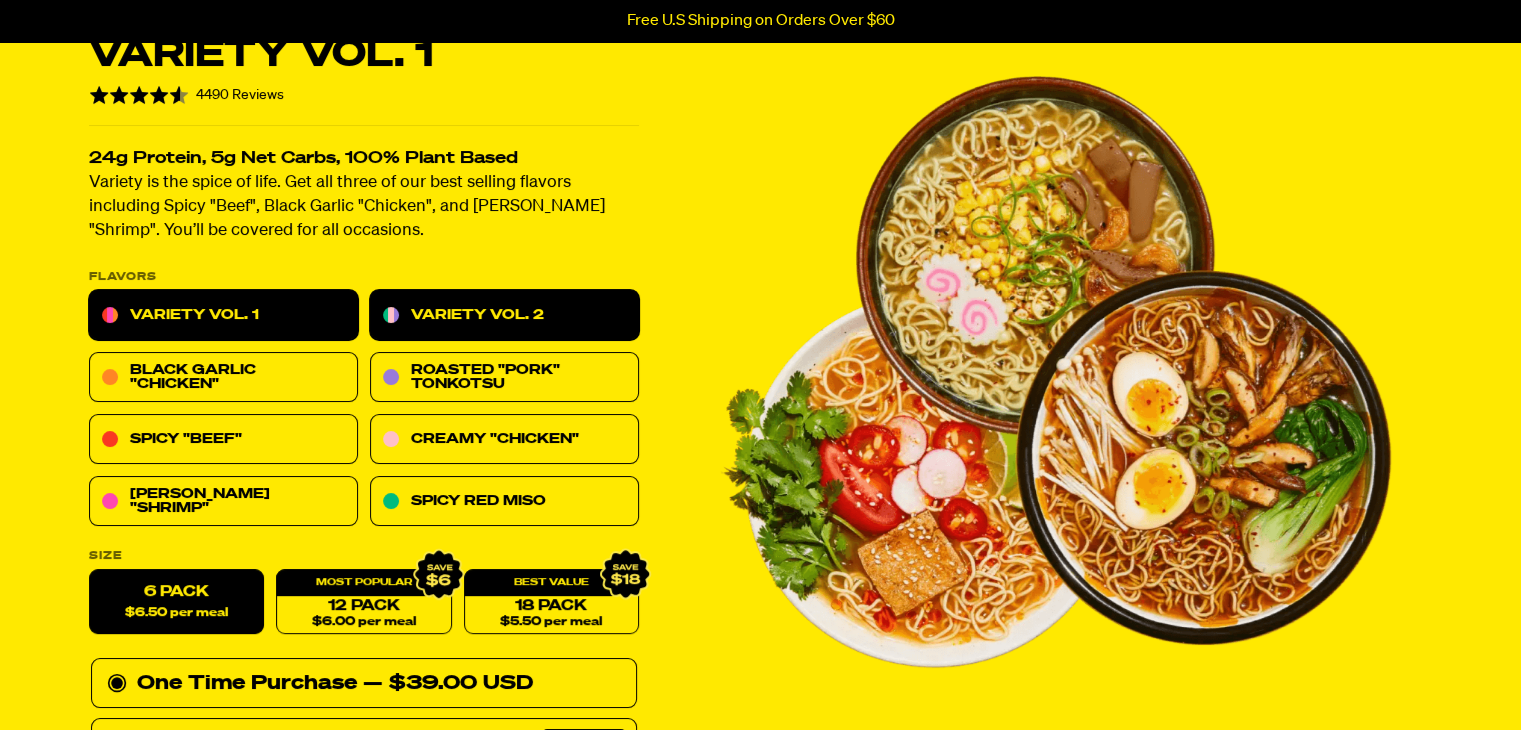 click on "Variety Vol. 2" at bounding box center [504, 316] 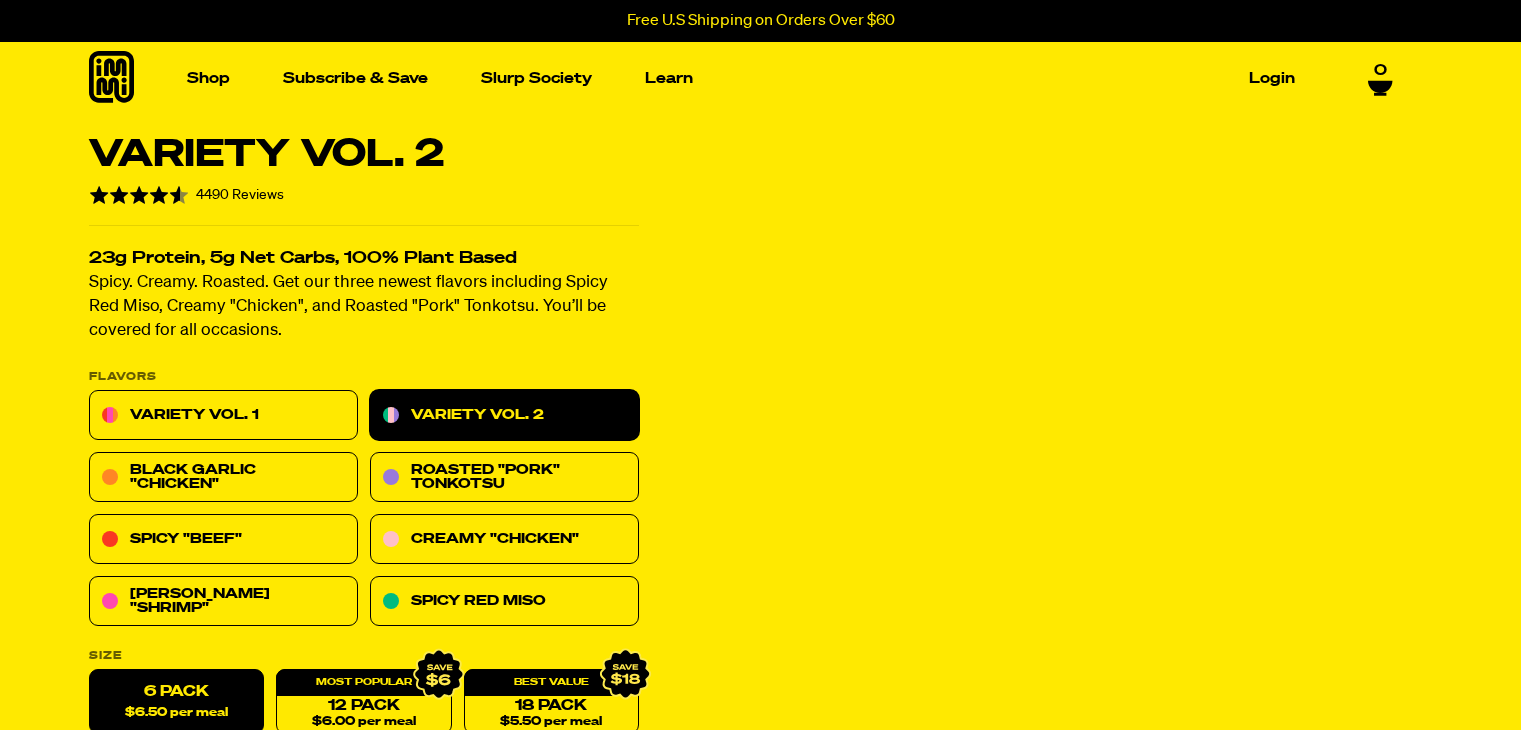 scroll, scrollTop: 0, scrollLeft: 0, axis: both 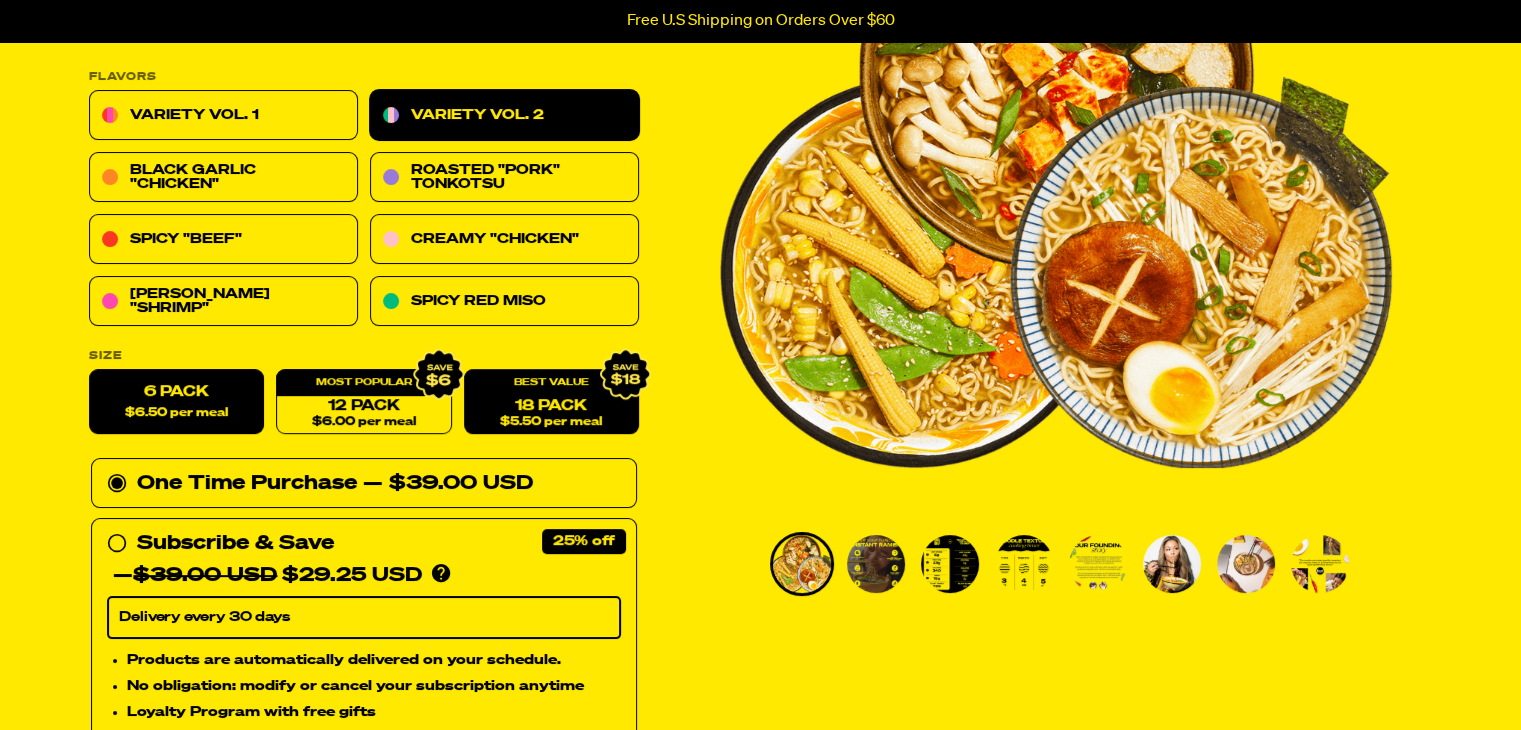 click on "18 Pack
$5.50 per meal" at bounding box center (550, 402) 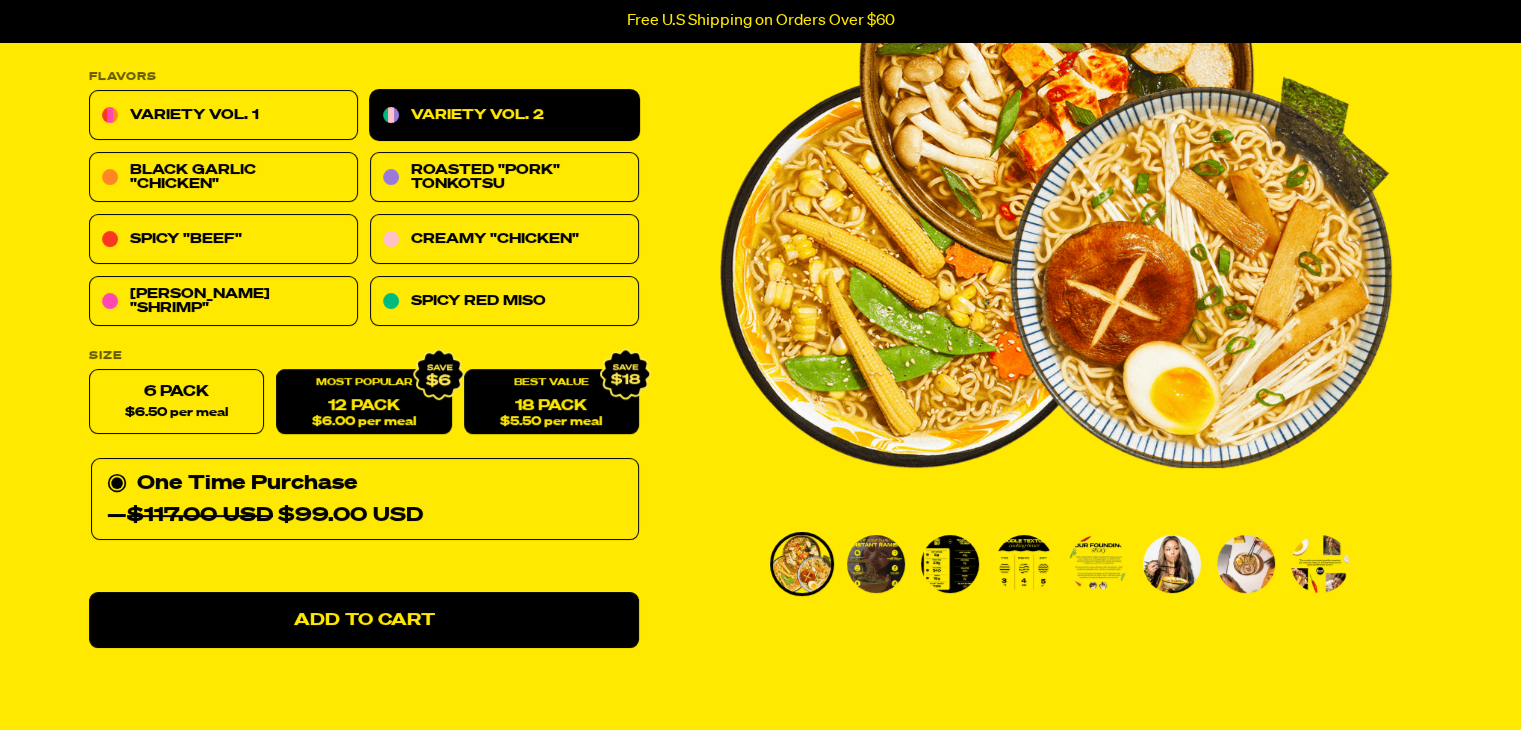 click on "12 Pack
$6.00 per meal" at bounding box center [363, 402] 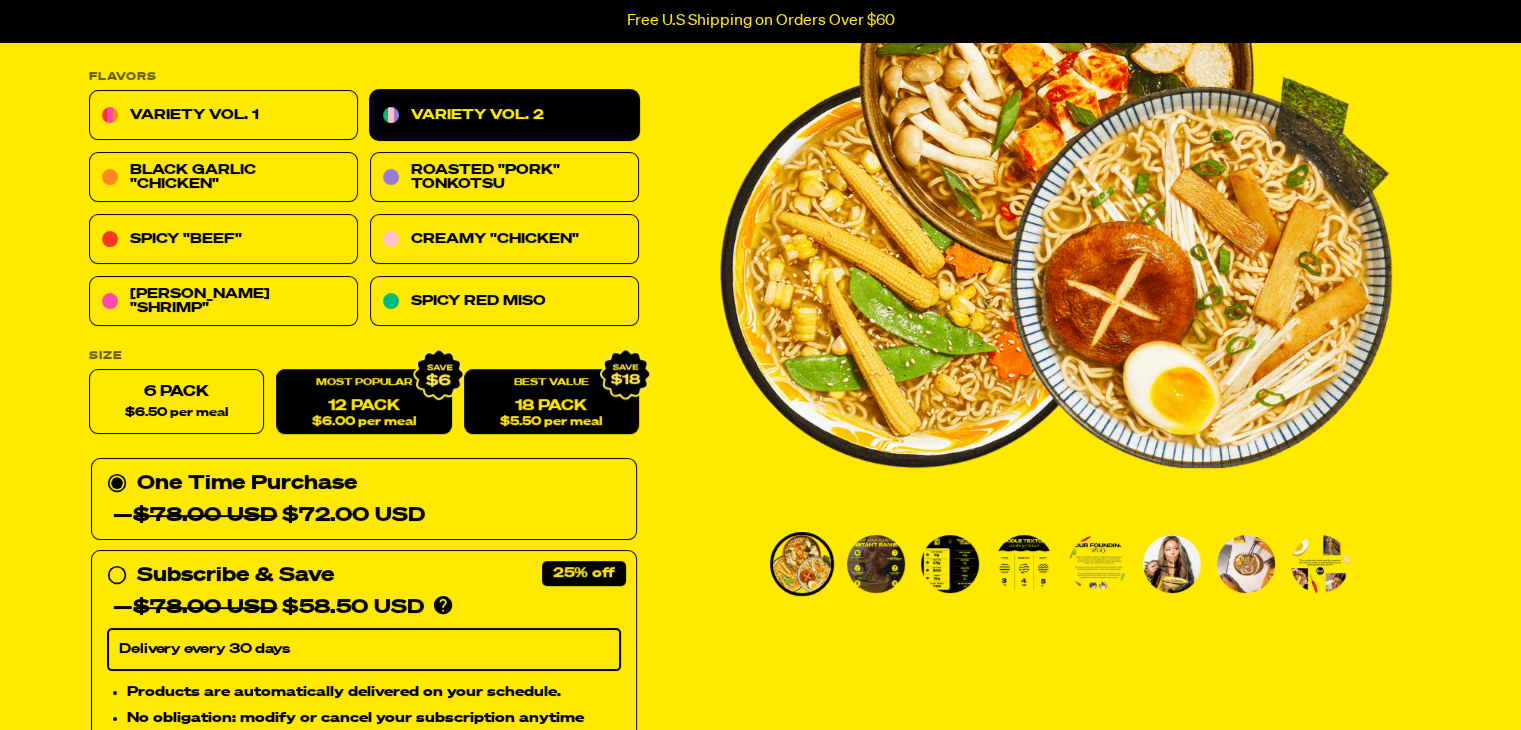 click on "18 Pack
$5.50 per meal" at bounding box center [550, 402] 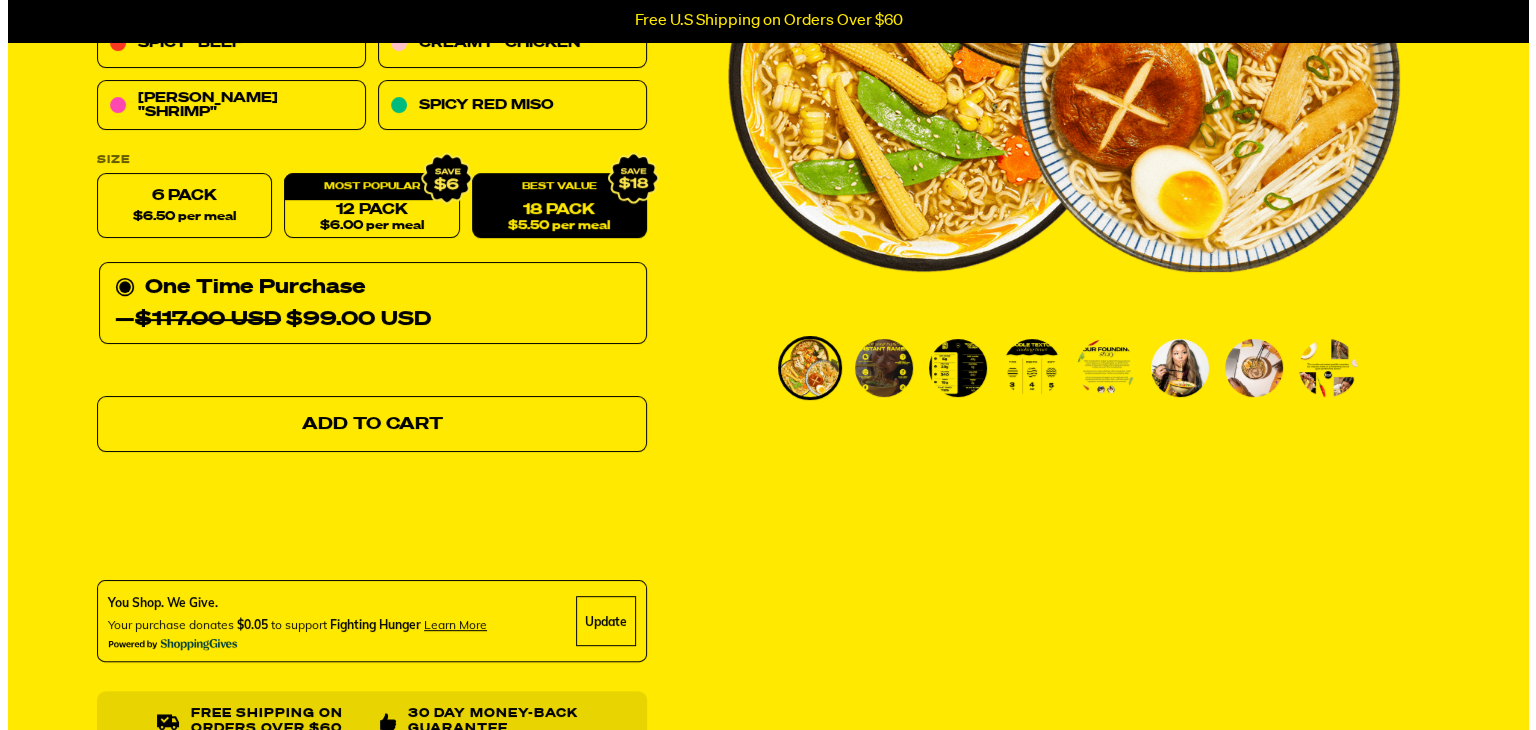 scroll, scrollTop: 500, scrollLeft: 0, axis: vertical 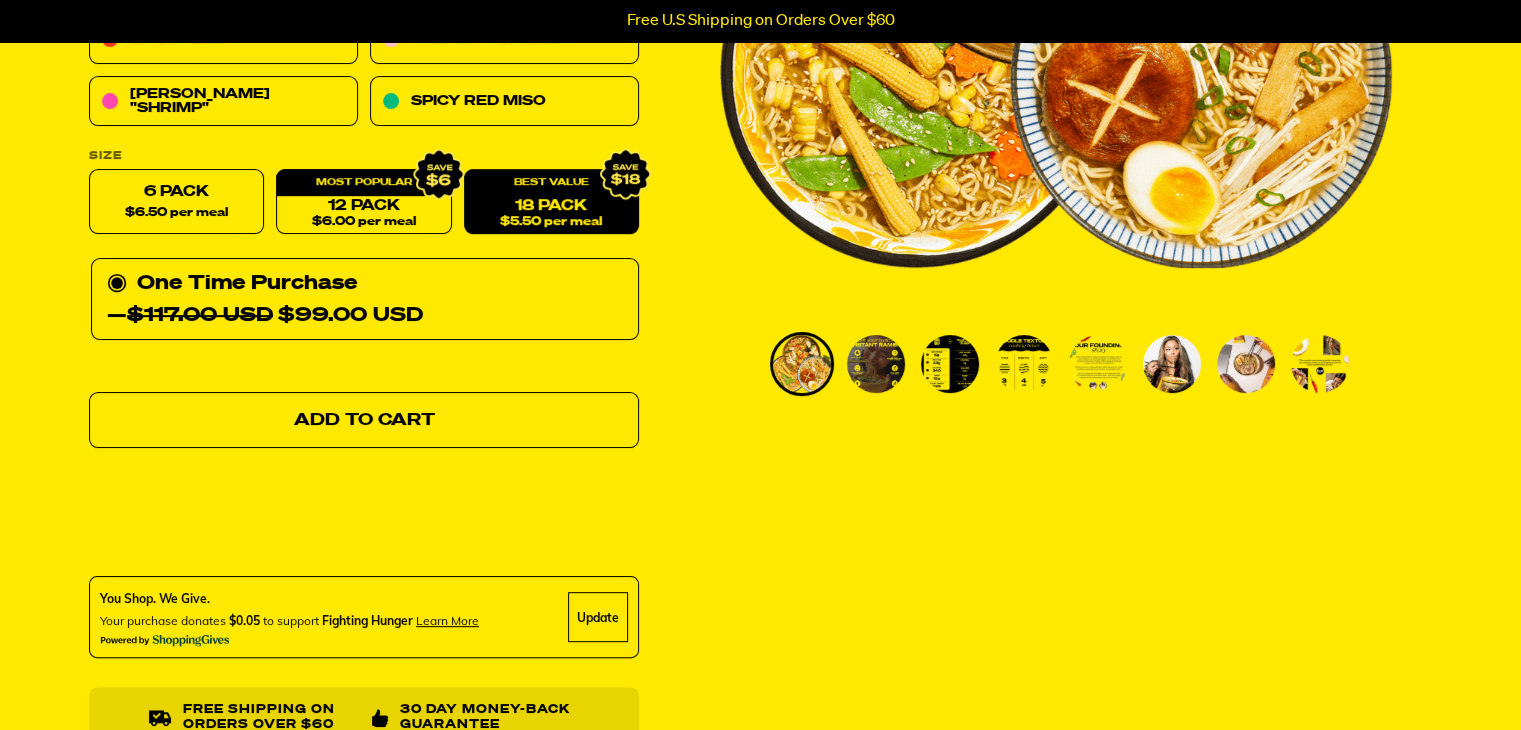 click on "Add to Cart" at bounding box center (363, 420) 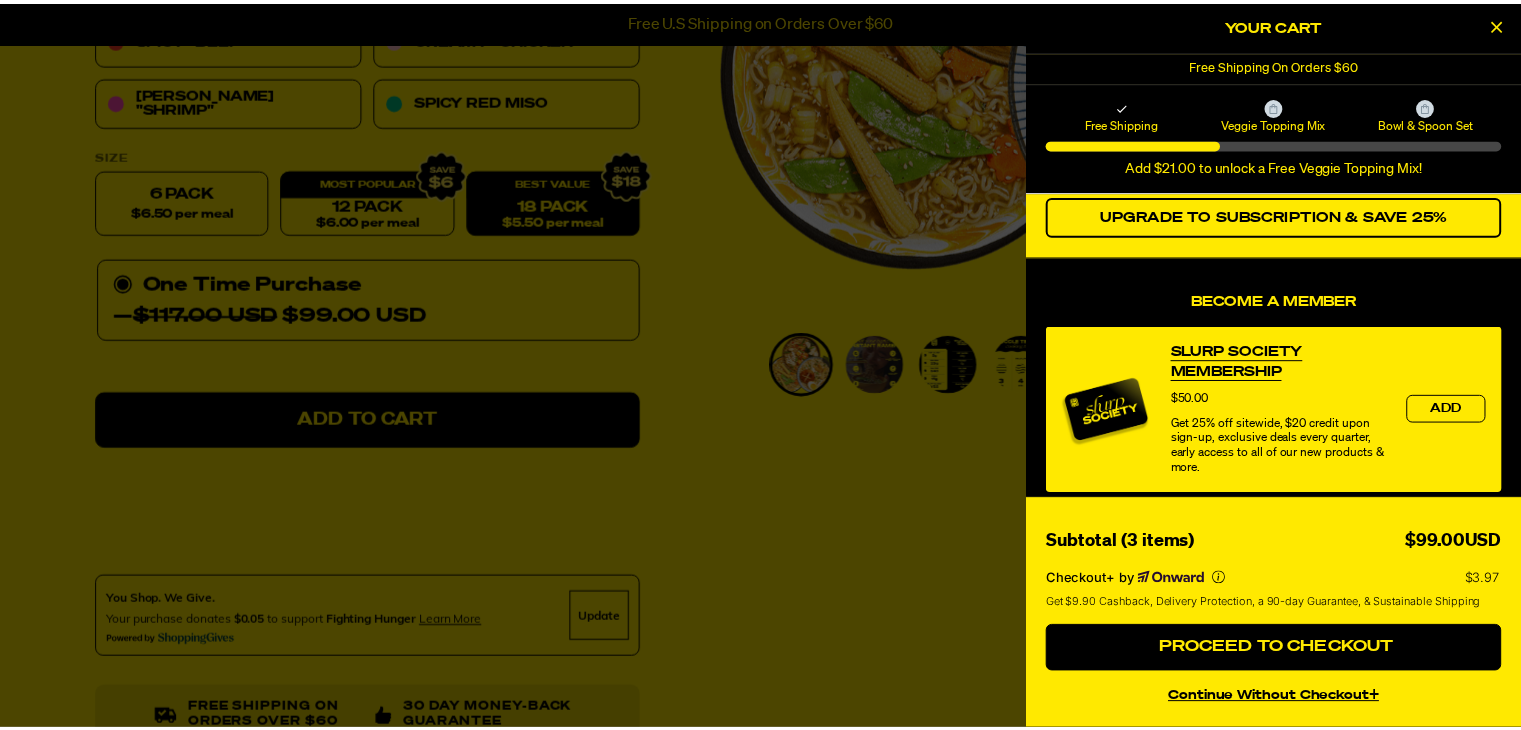 scroll, scrollTop: 300, scrollLeft: 0, axis: vertical 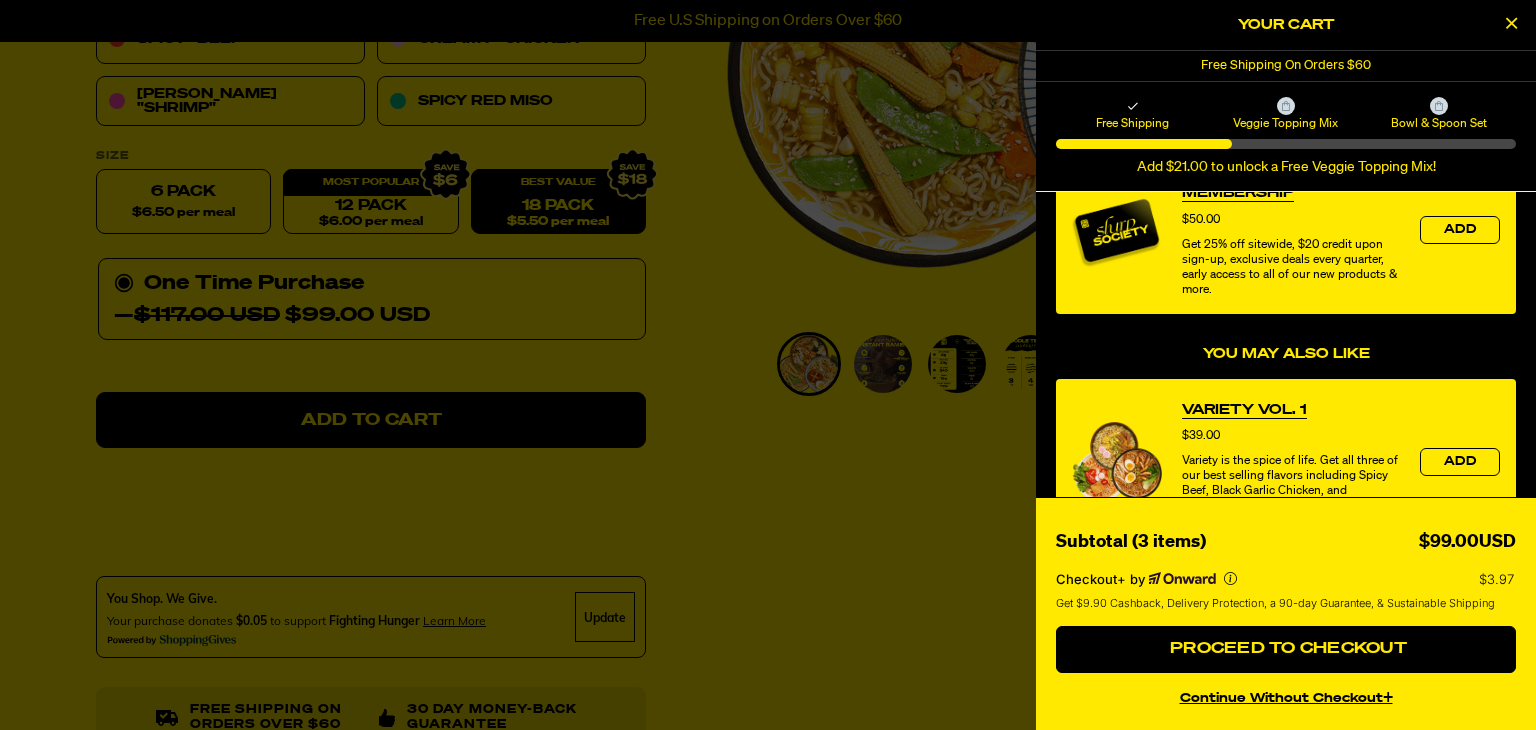 click at bounding box center [768, 365] 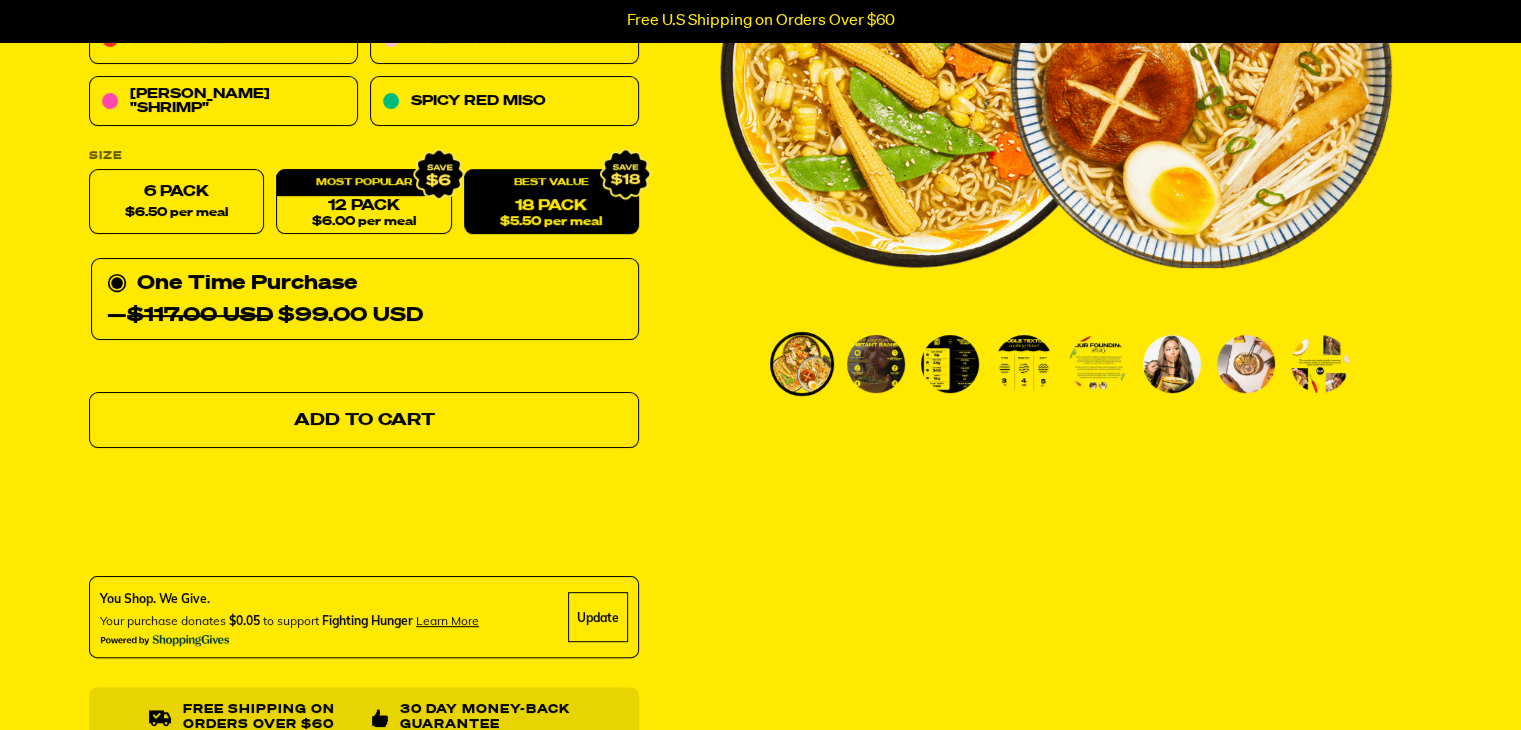 scroll, scrollTop: 0, scrollLeft: 0, axis: both 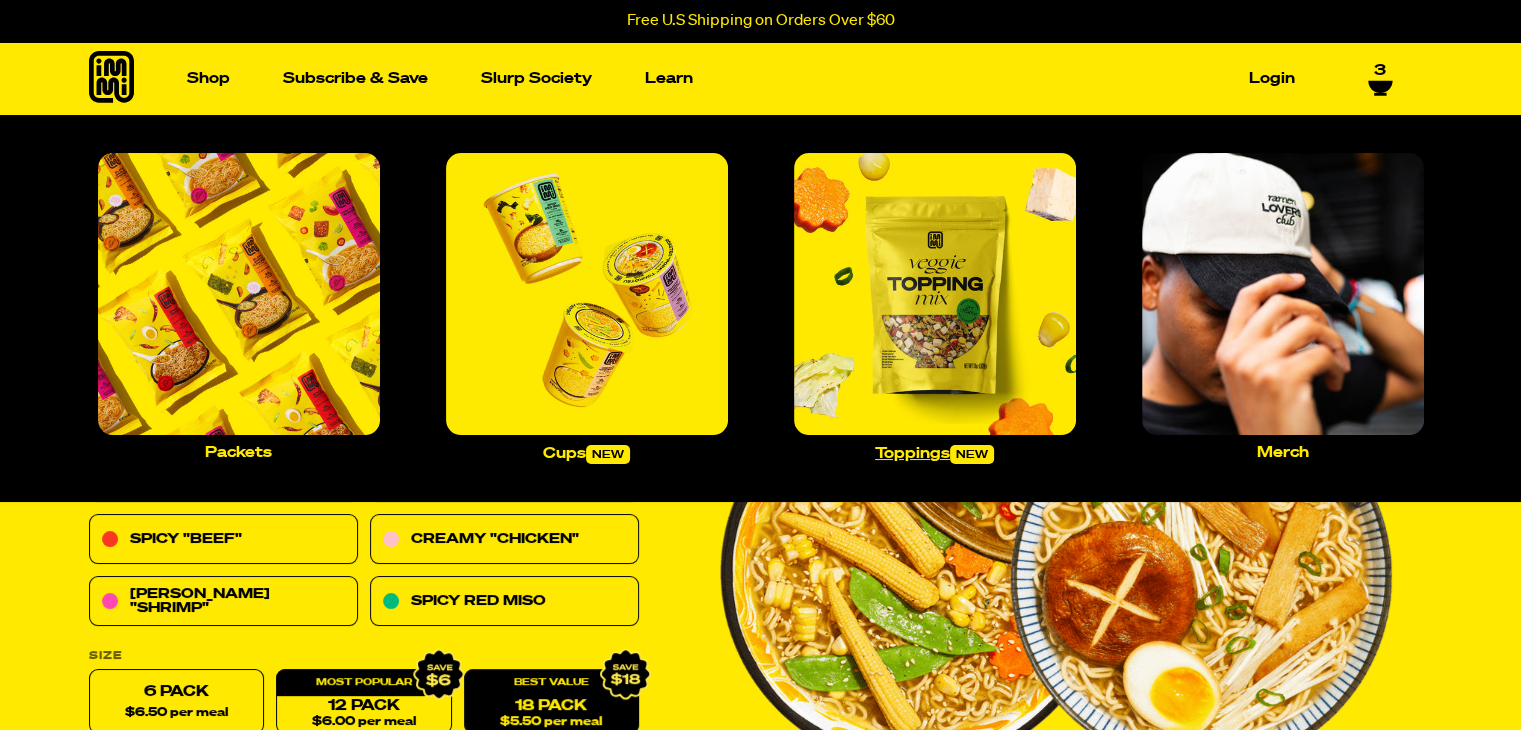 click at bounding box center (935, 294) 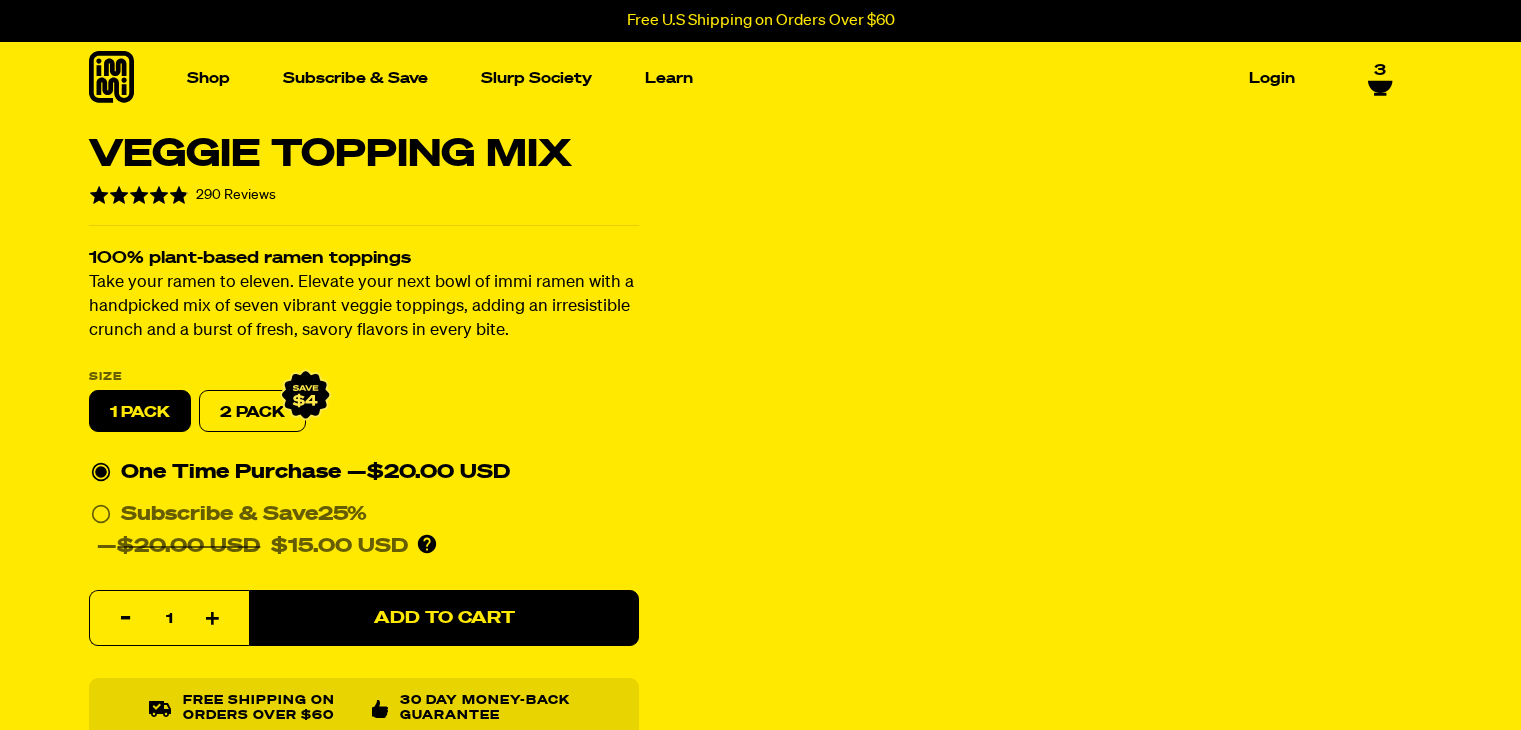 scroll, scrollTop: 0, scrollLeft: 0, axis: both 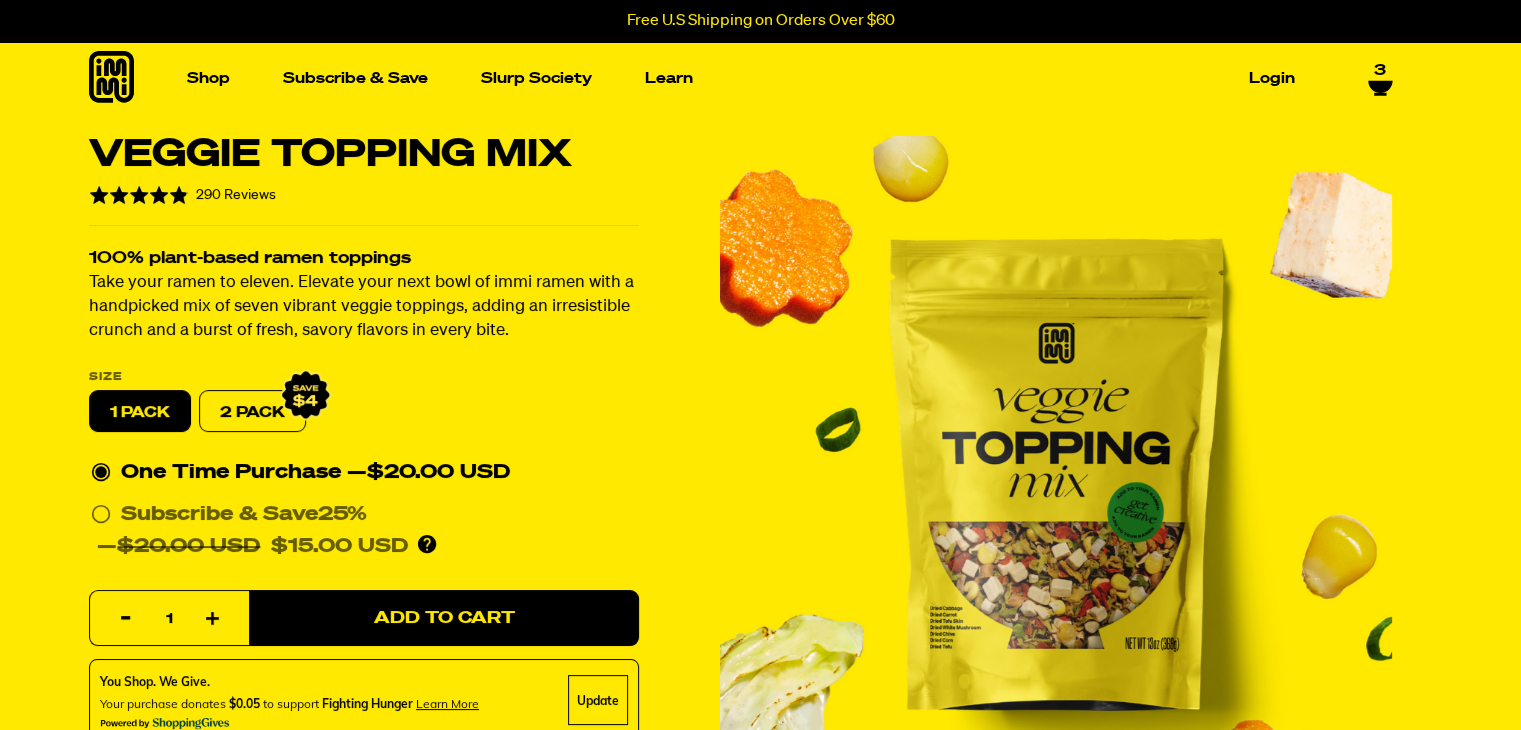 click on "3" at bounding box center (1380, 71) 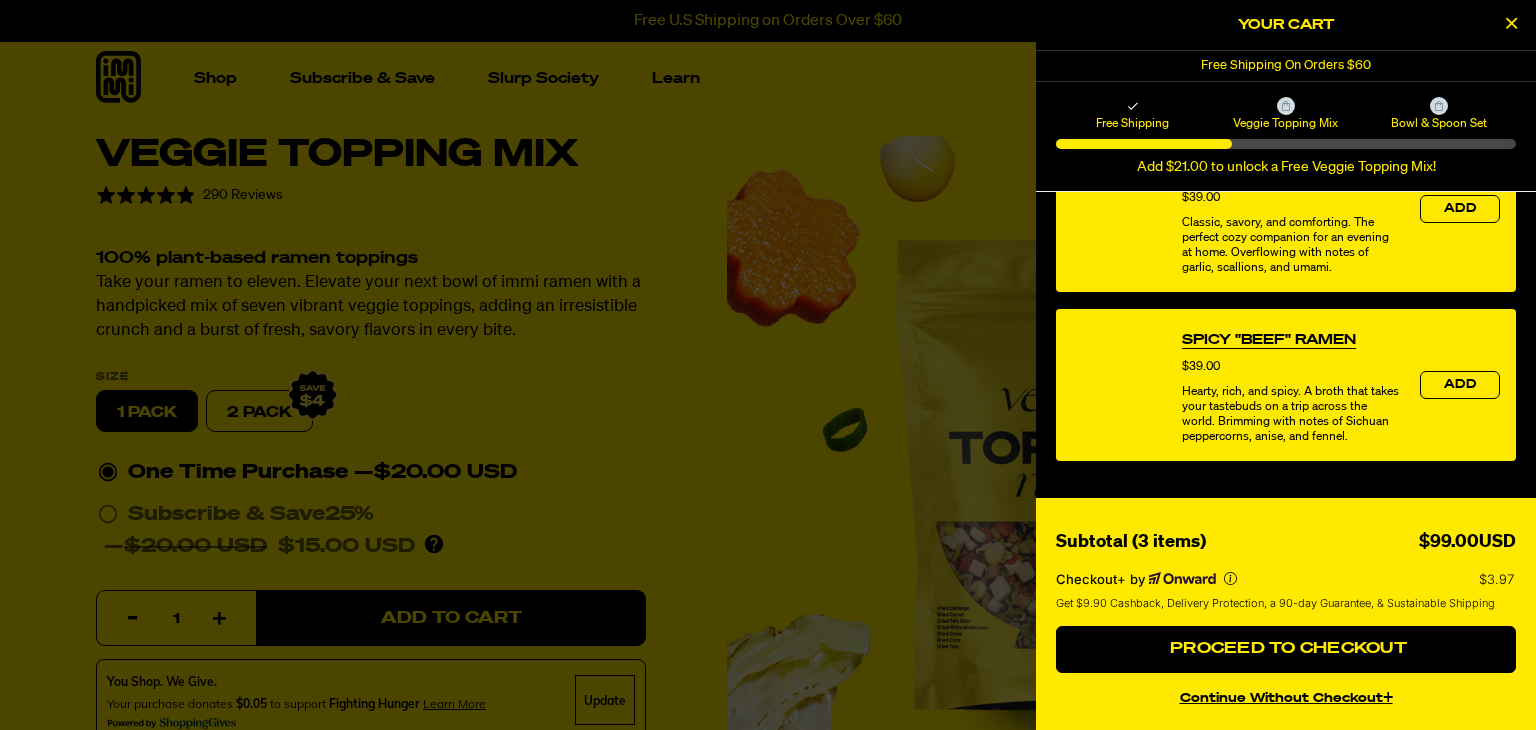 scroll, scrollTop: 951, scrollLeft: 0, axis: vertical 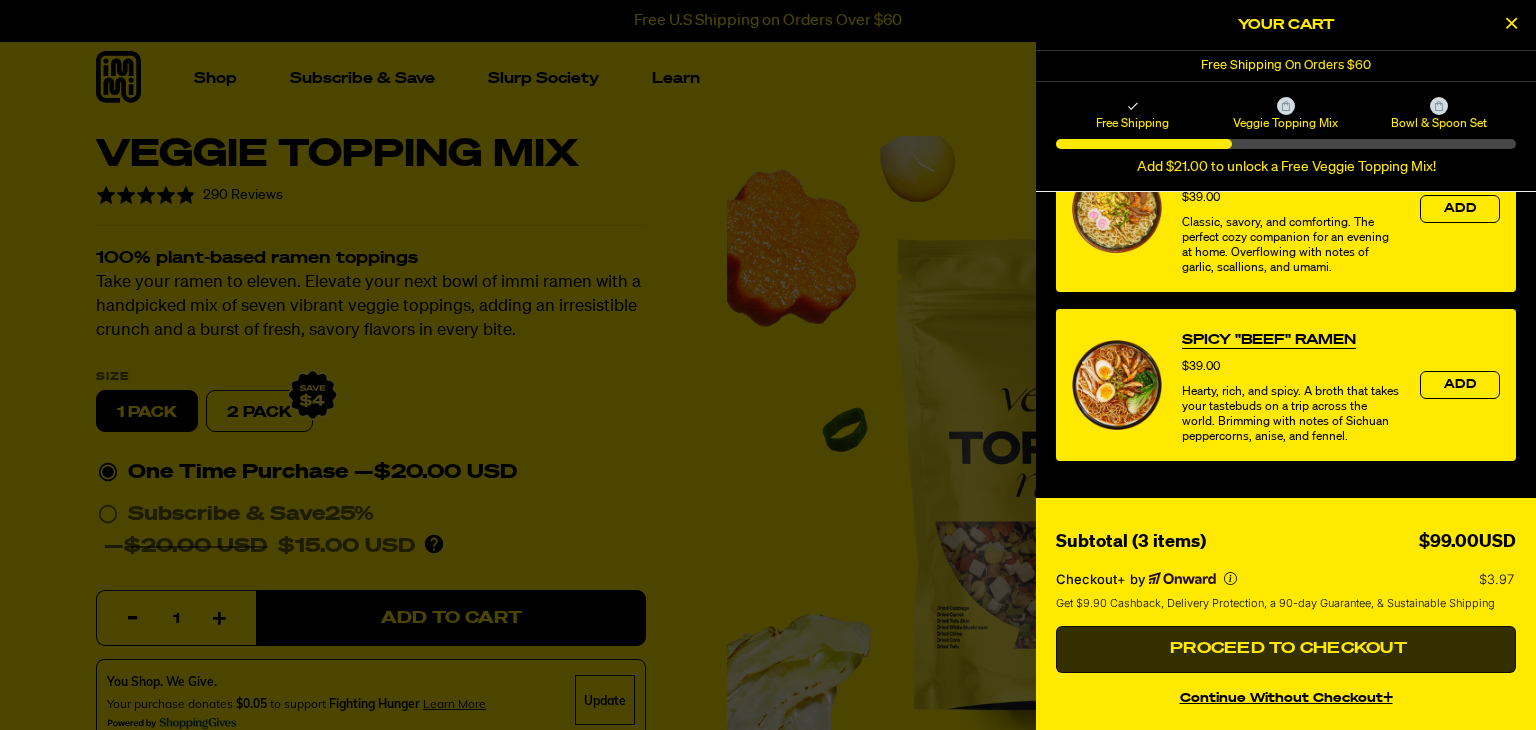 click on "Proceed to Checkout" at bounding box center [1286, 649] 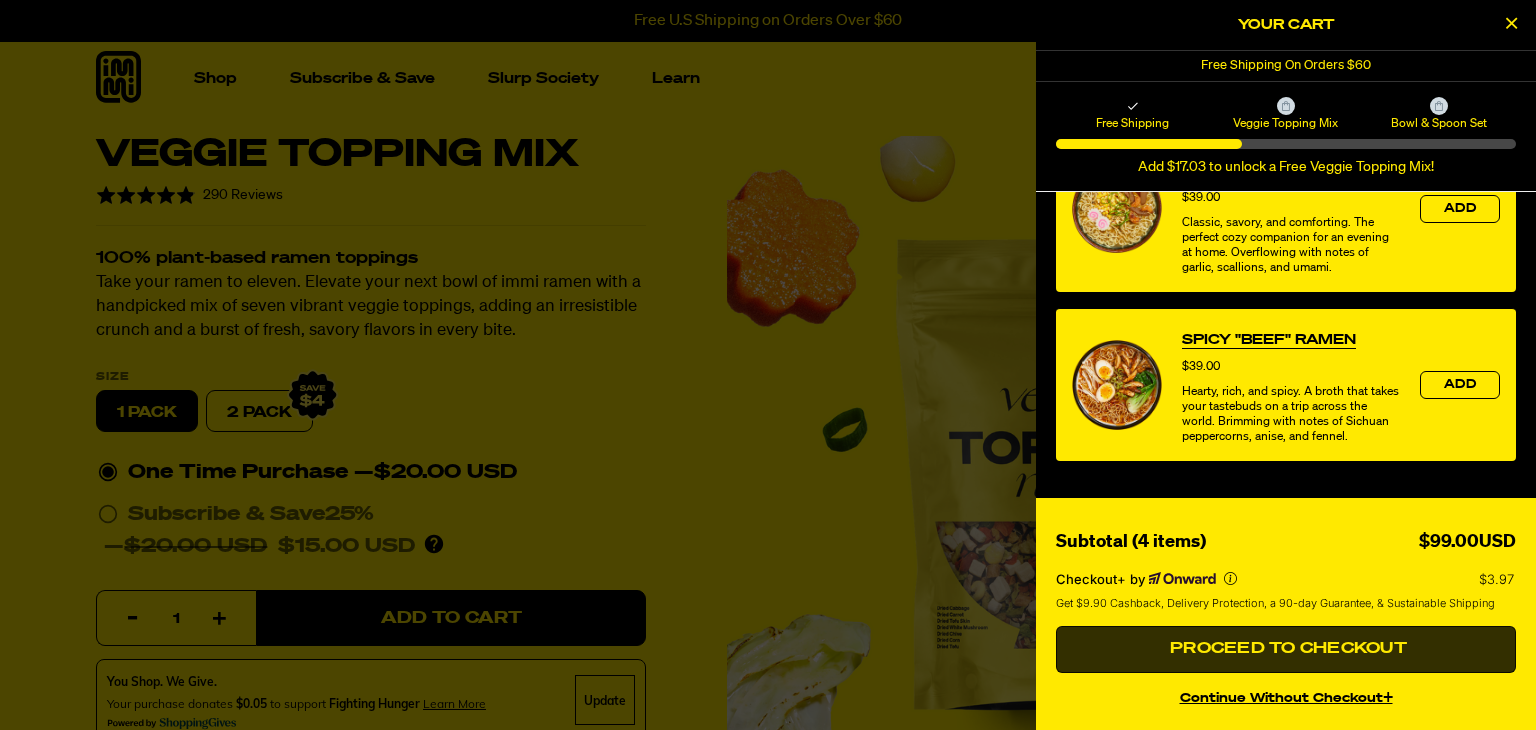 scroll, scrollTop: 952, scrollLeft: 0, axis: vertical 